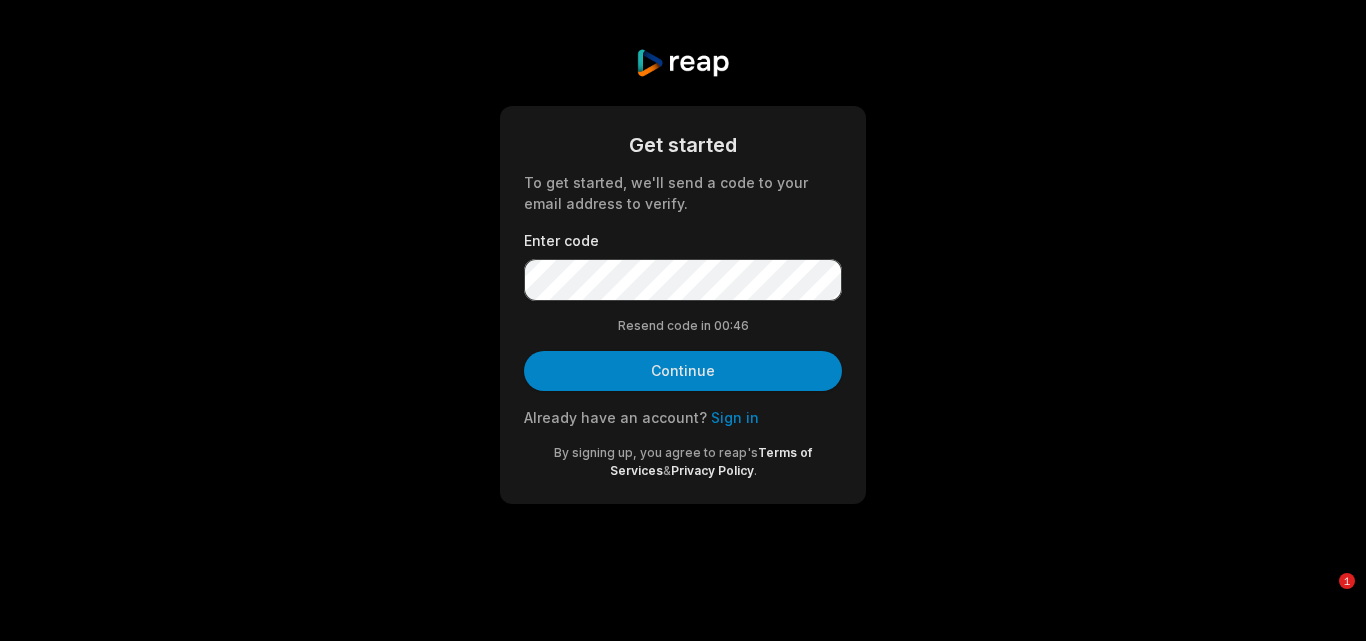 scroll, scrollTop: 0, scrollLeft: 0, axis: both 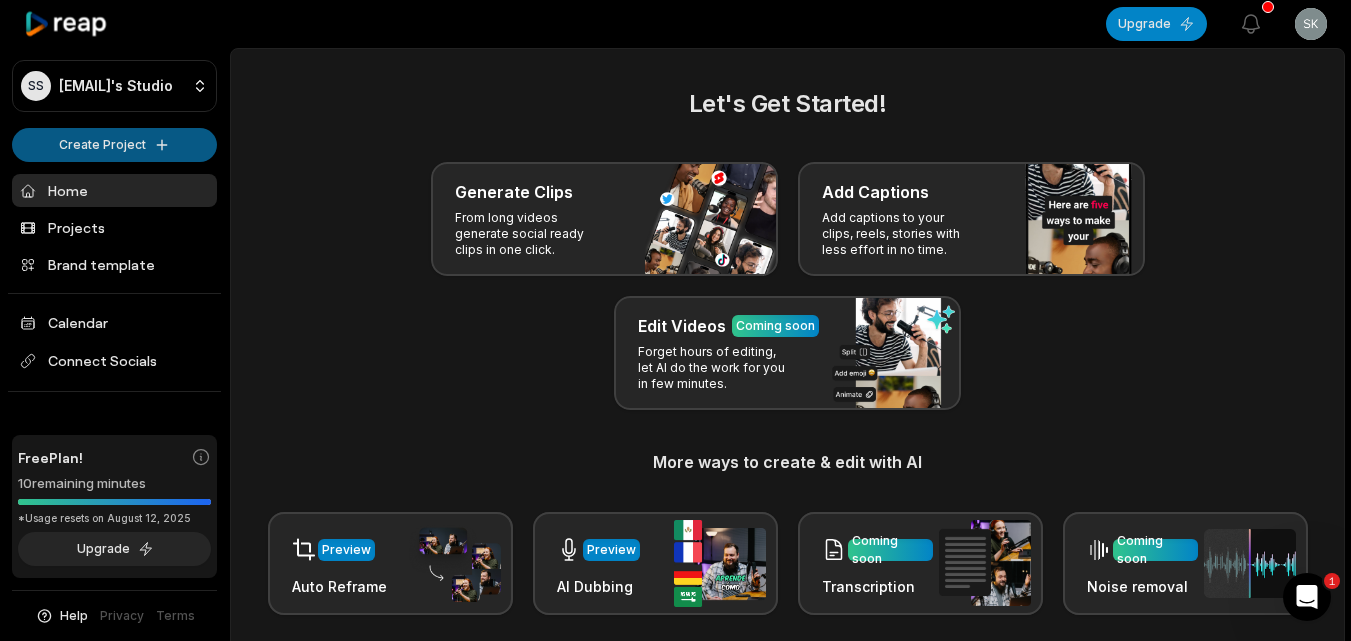 click on "SS Sklxf@telegmail.com's Studio Create Project Home Projects Brand template Calendar Connect Socials Free  Plan! 10  remaining minutes *Usage resets on August 12, 2025 Upgrade Help Privacy Terms Open sidebar Upgrade View notifications Open user menu   Let's Get Started! Generate Clips From long videos generate social ready clips in one click. Add Captions Add captions to your clips, reels, stories with less effort in no time. Edit Videos Coming soon Forget hours of editing, let AI do the work for you in few minutes. More ways to create & edit with AI Preview Auto Reframe Preview AI Dubbing Coming soon Transcription Coming soon Noise removal Recent Projects View all Made with   in San Francisco 1" at bounding box center (675, 320) 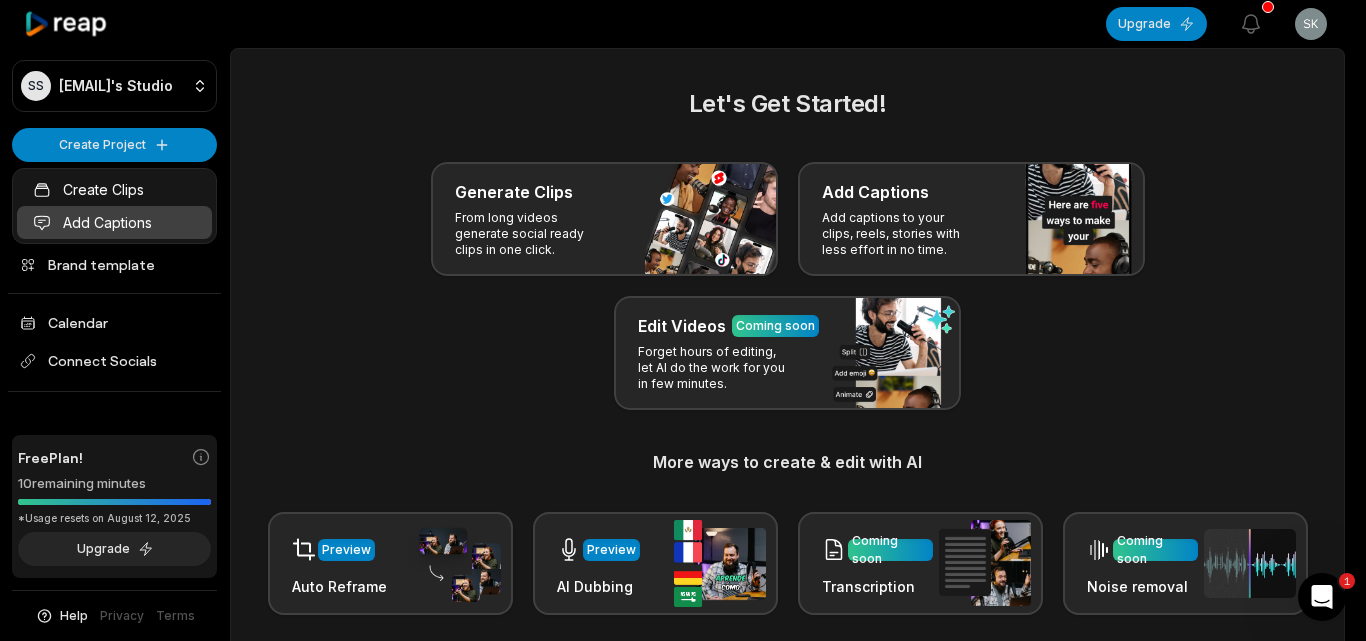 click on "Add Captions" at bounding box center (114, 222) 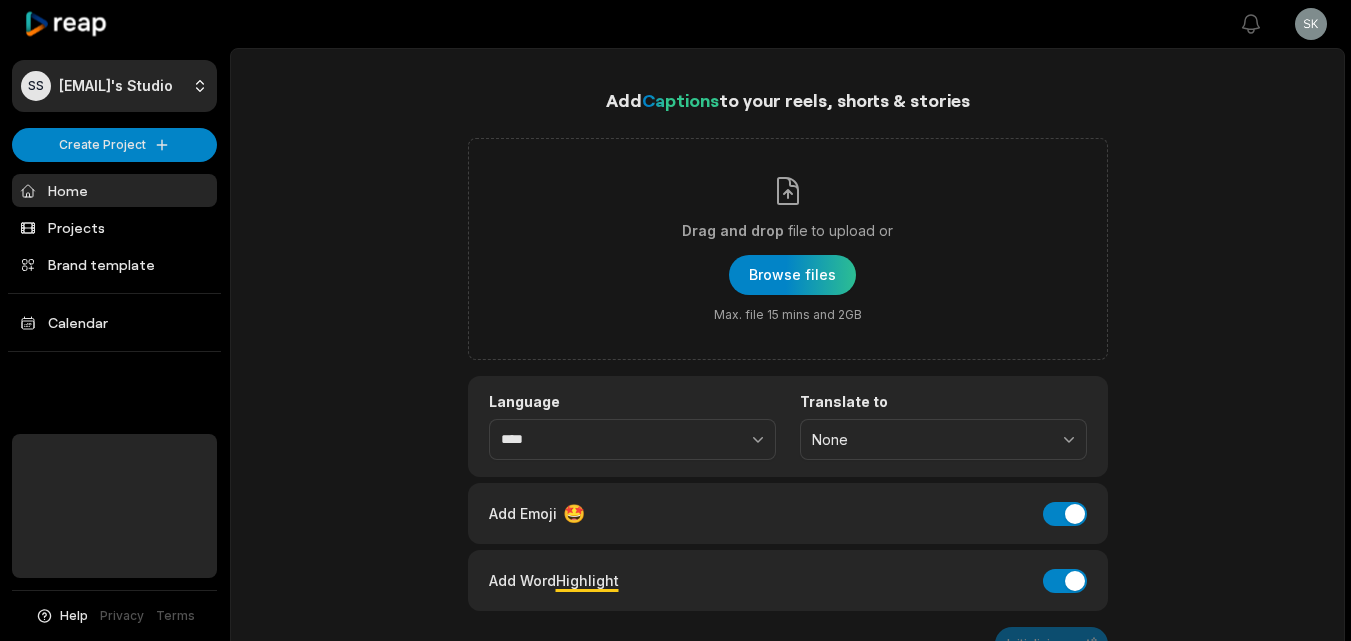 scroll, scrollTop: 0, scrollLeft: 0, axis: both 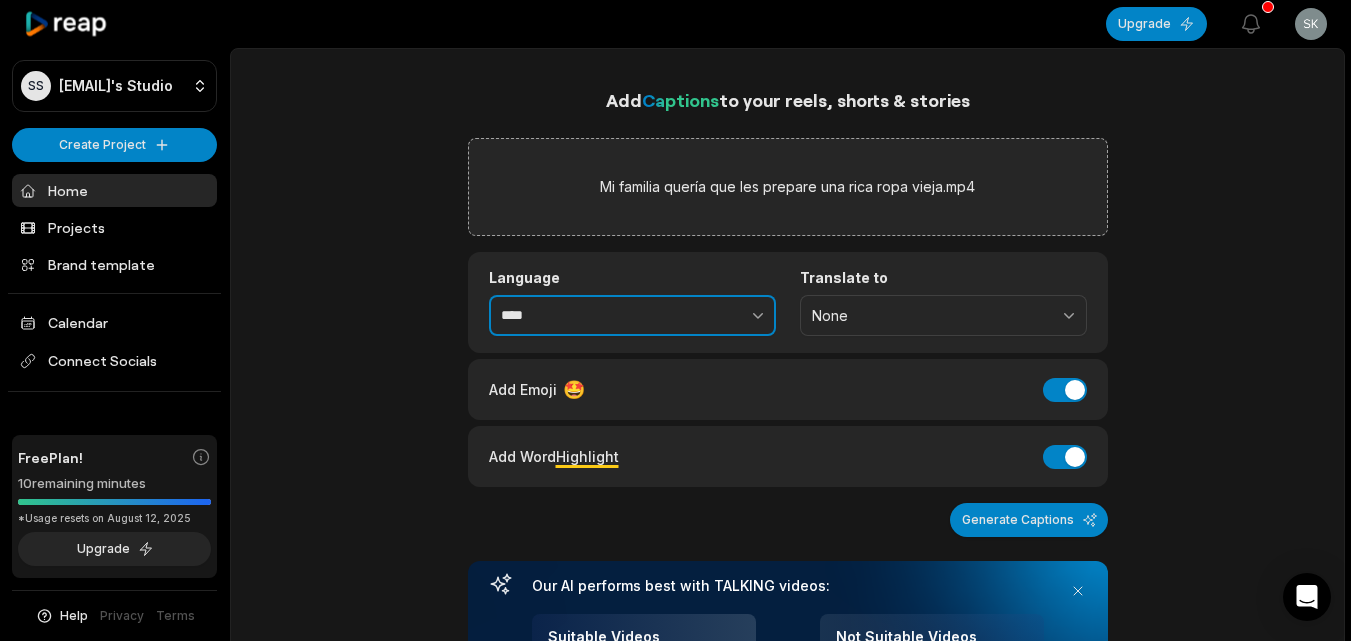 click on "****" at bounding box center [632, 316] 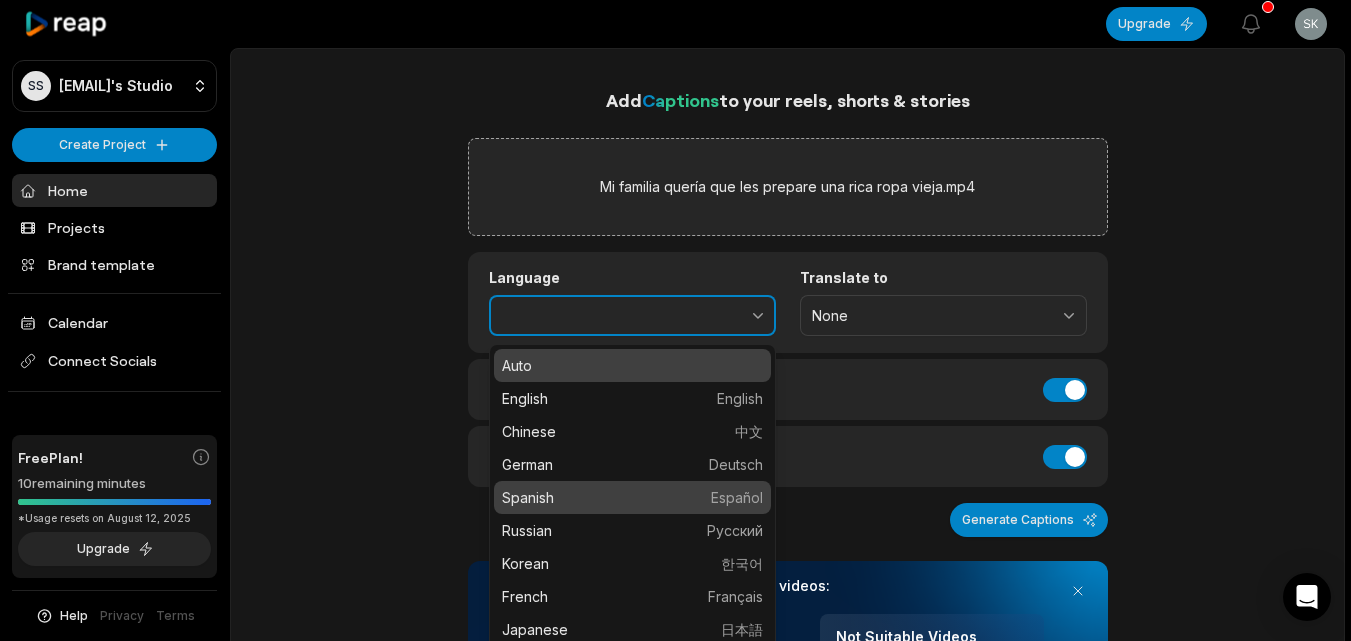 type on "*******" 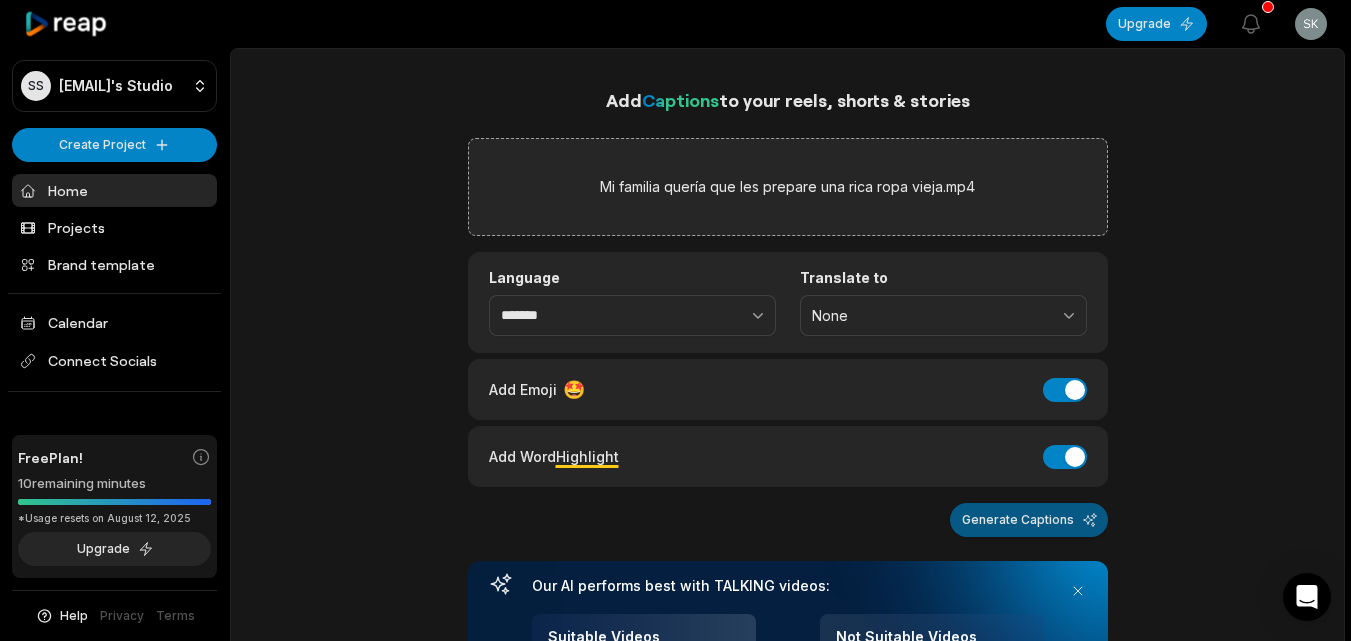 click on "Generate Captions" at bounding box center (1029, 520) 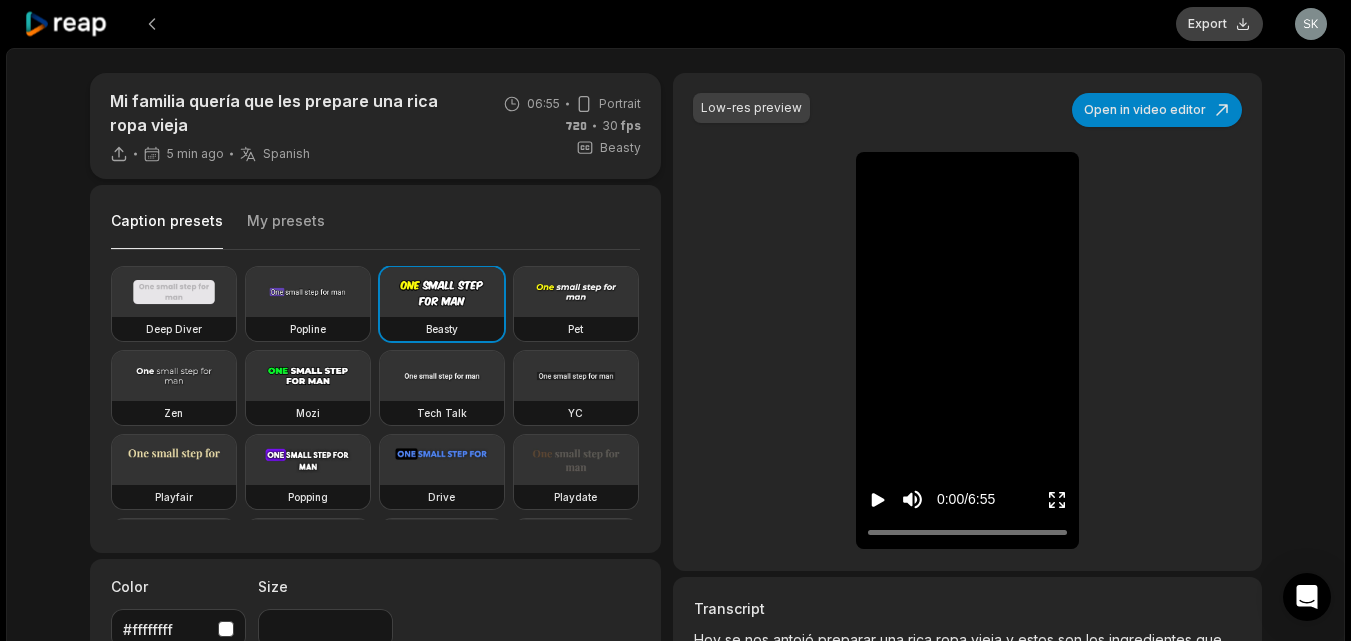 click on "Export" at bounding box center (1219, 24) 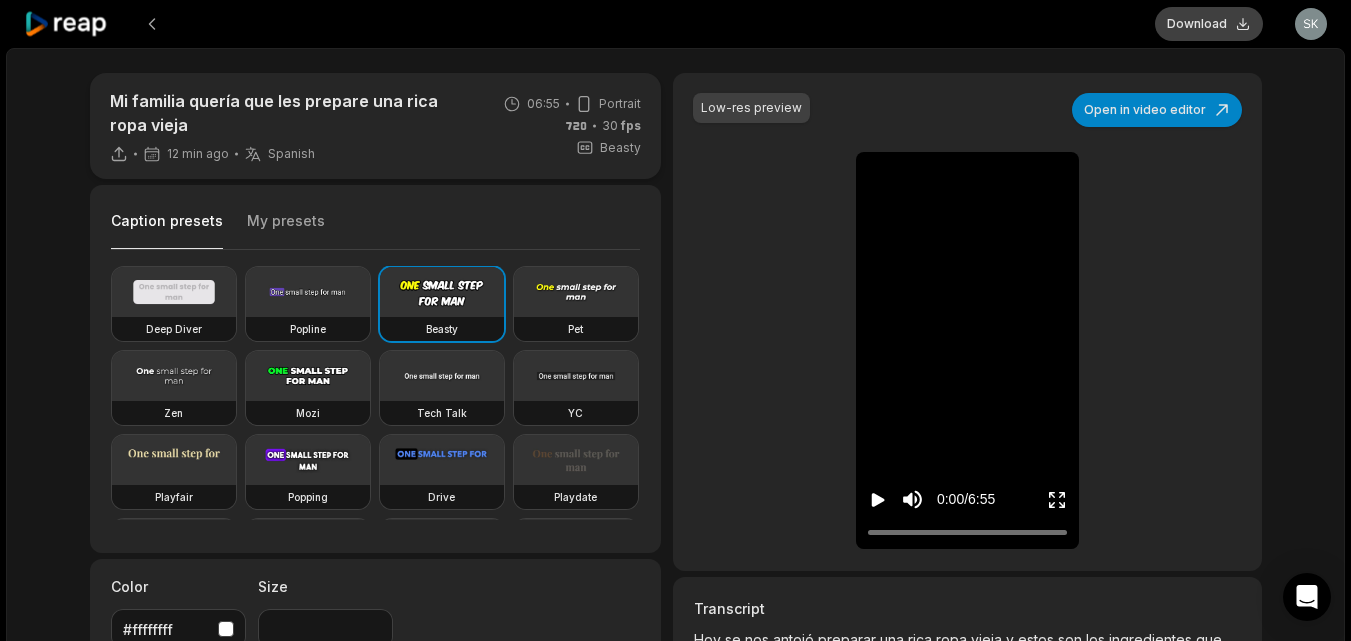 click on "Download" at bounding box center [1209, 24] 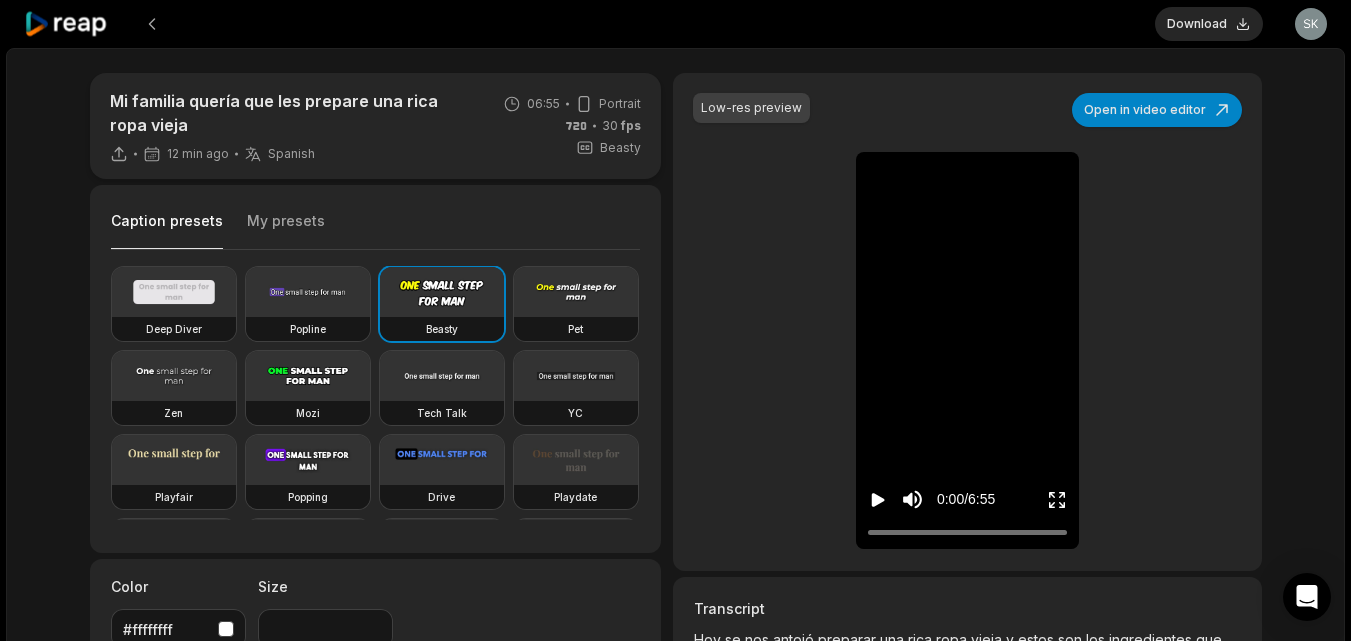 click 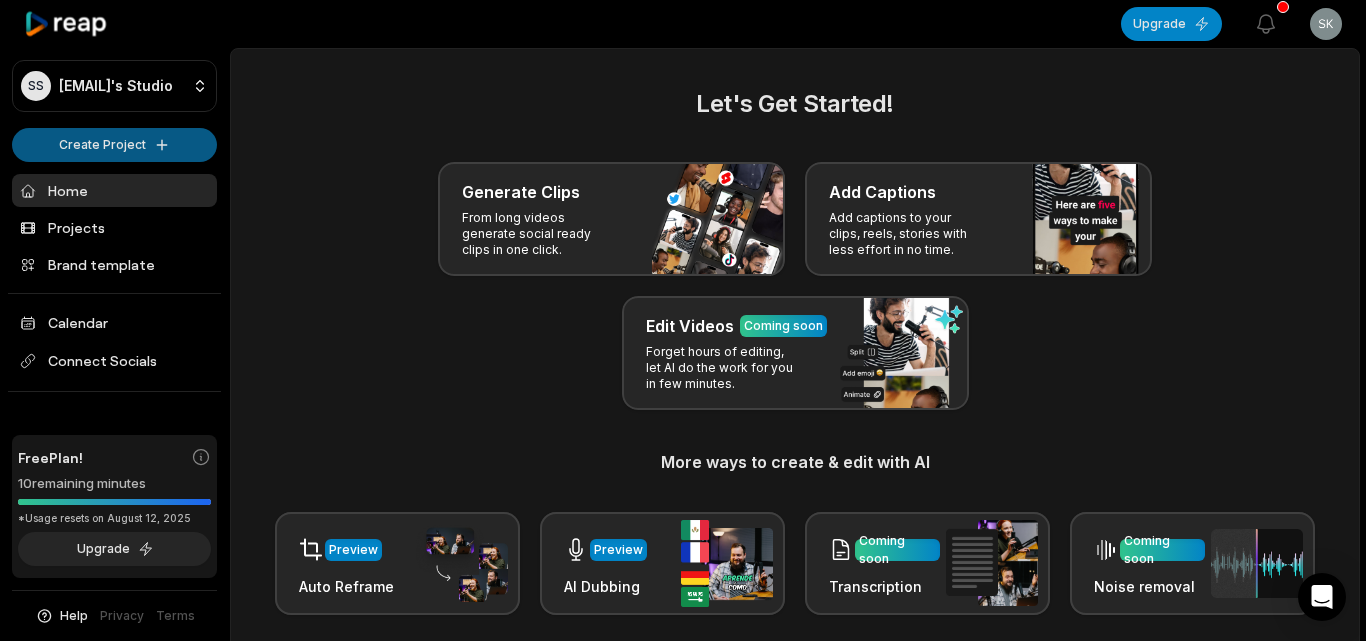 click on "SS [EMAIL]'s Studio Create Project Home Projects Brand template Calendar Connect Socials Free Plan! 10 remaining minutes *Usage resets on August 12, 2025 Upgrade Help Privacy Terms Open sidebar Upgrade View notifications Open user menu Let's Get Started! Generate Clips From long videos generate social ready clips in one click. Add Captions Add captions to your clips, reels, stories with less effort in no time. Edit Videos Coming soon Forget hours of editing, let AI do the work for you in few minutes. More ways to create & edit with AI Preview Auto Reframe Preview AI Dubbing Coming soon Transcription Coming soon Noise removal Recent Projects View all Made with in [CITY]" at bounding box center [683, 320] 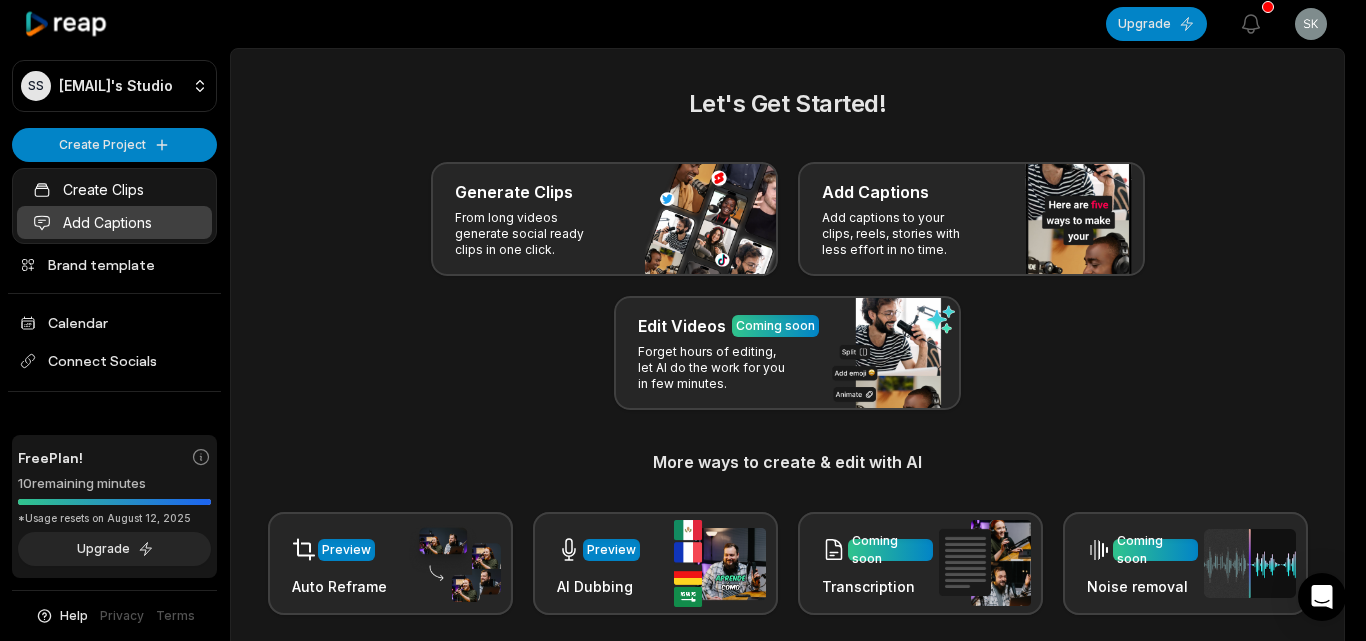 click on "Add Captions" at bounding box center [114, 222] 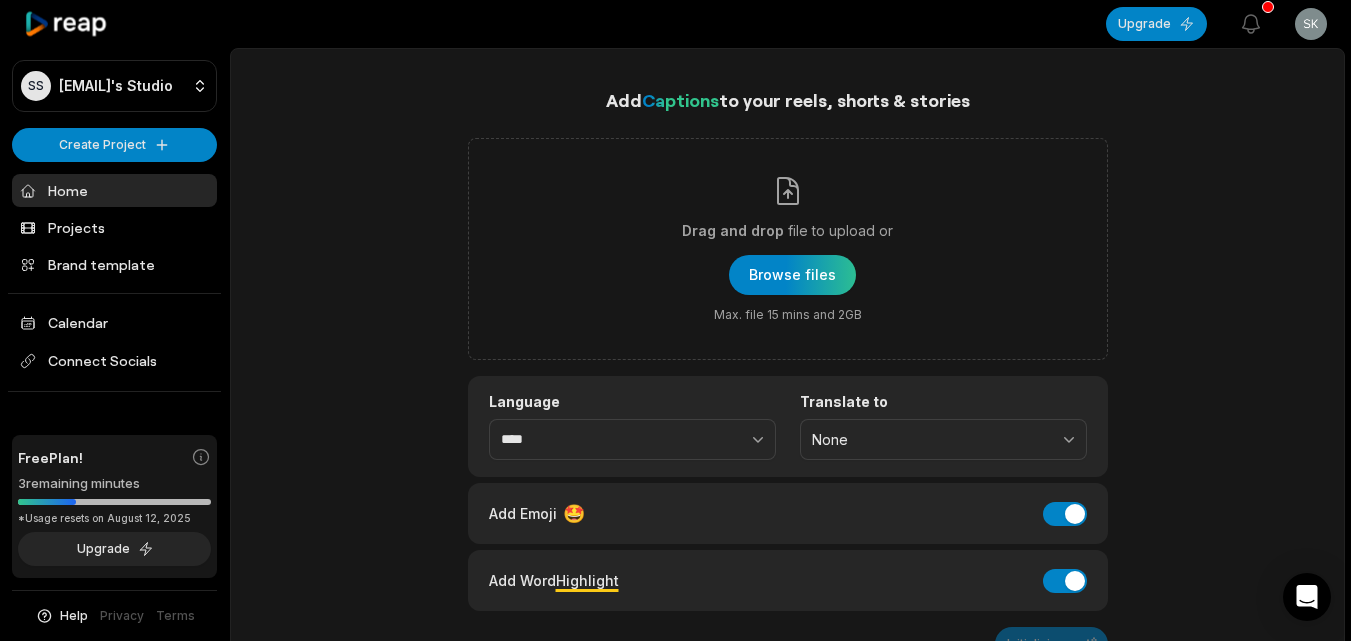 scroll, scrollTop: 0, scrollLeft: 0, axis: both 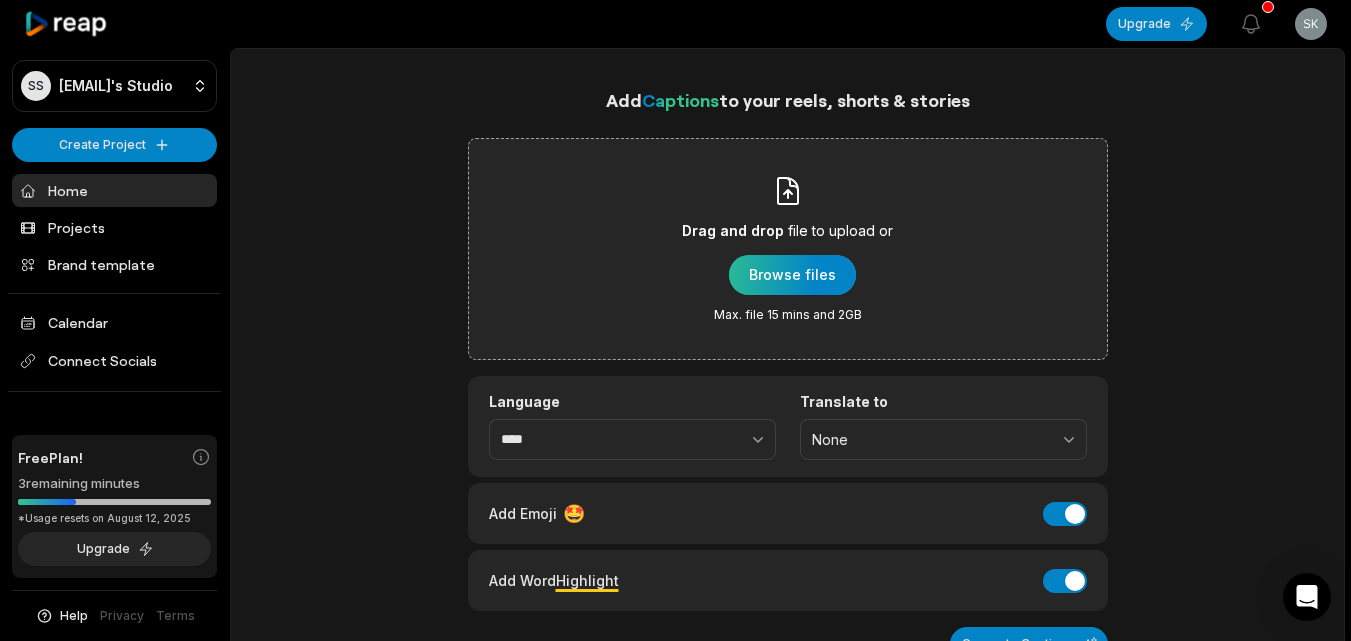 click at bounding box center (792, 275) 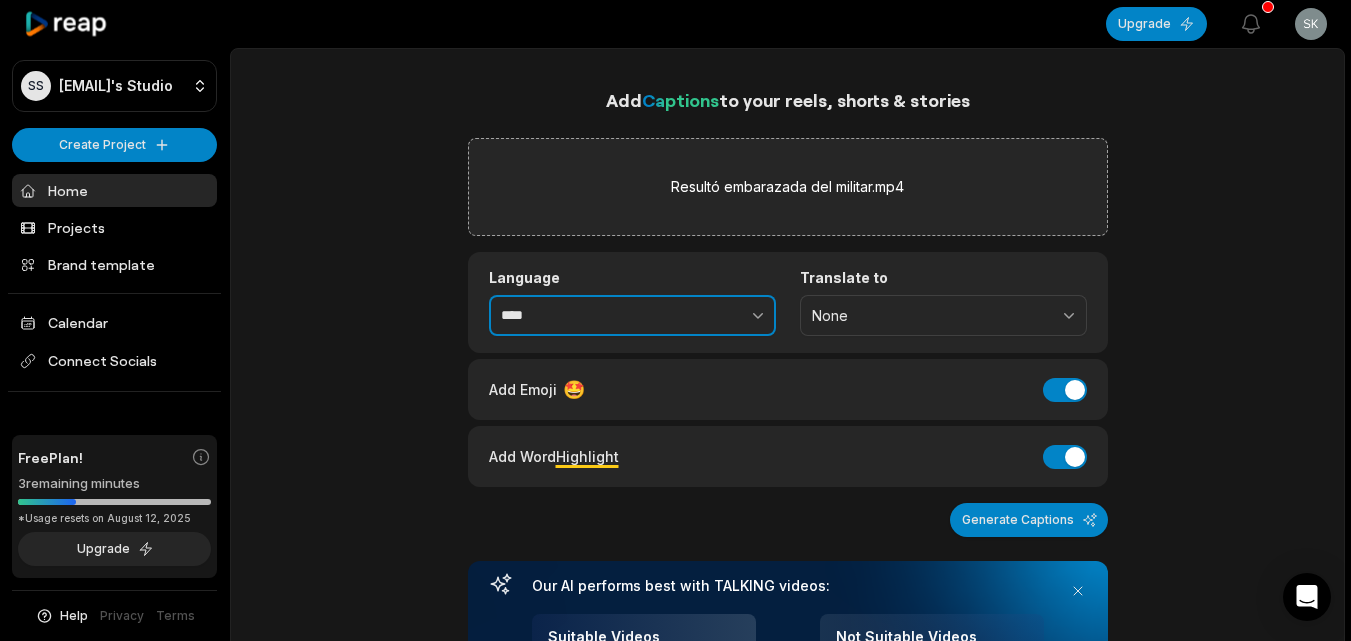 click 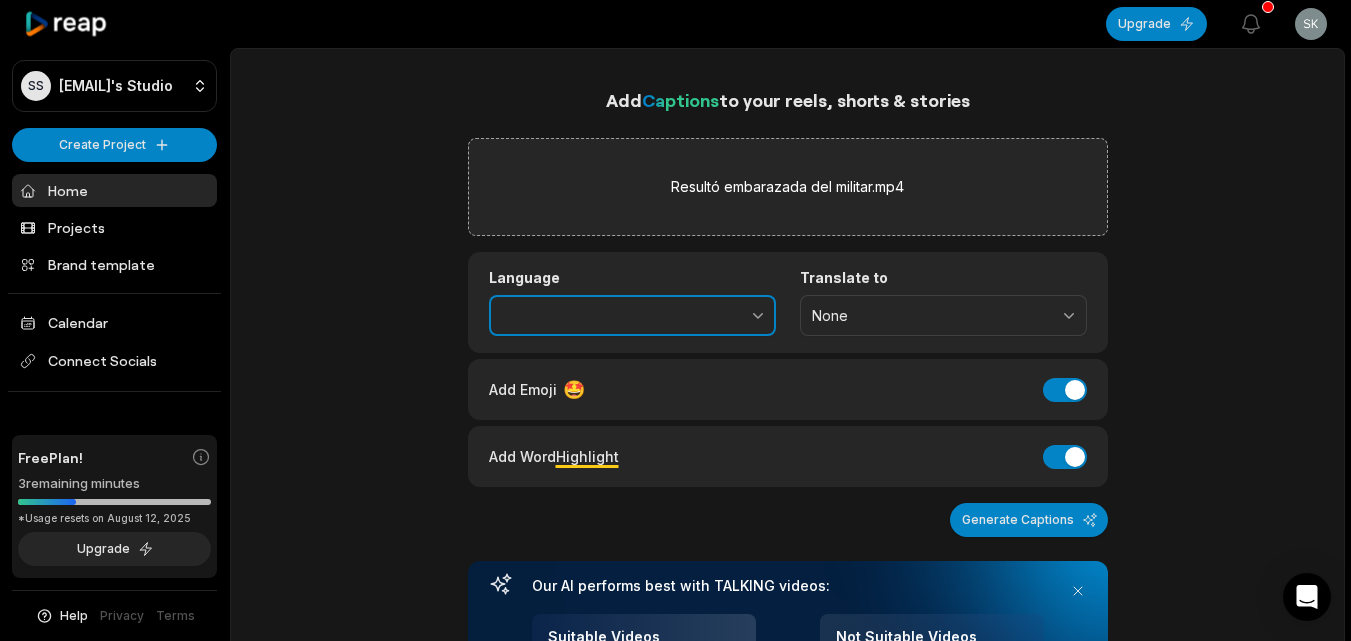 type on "*******" 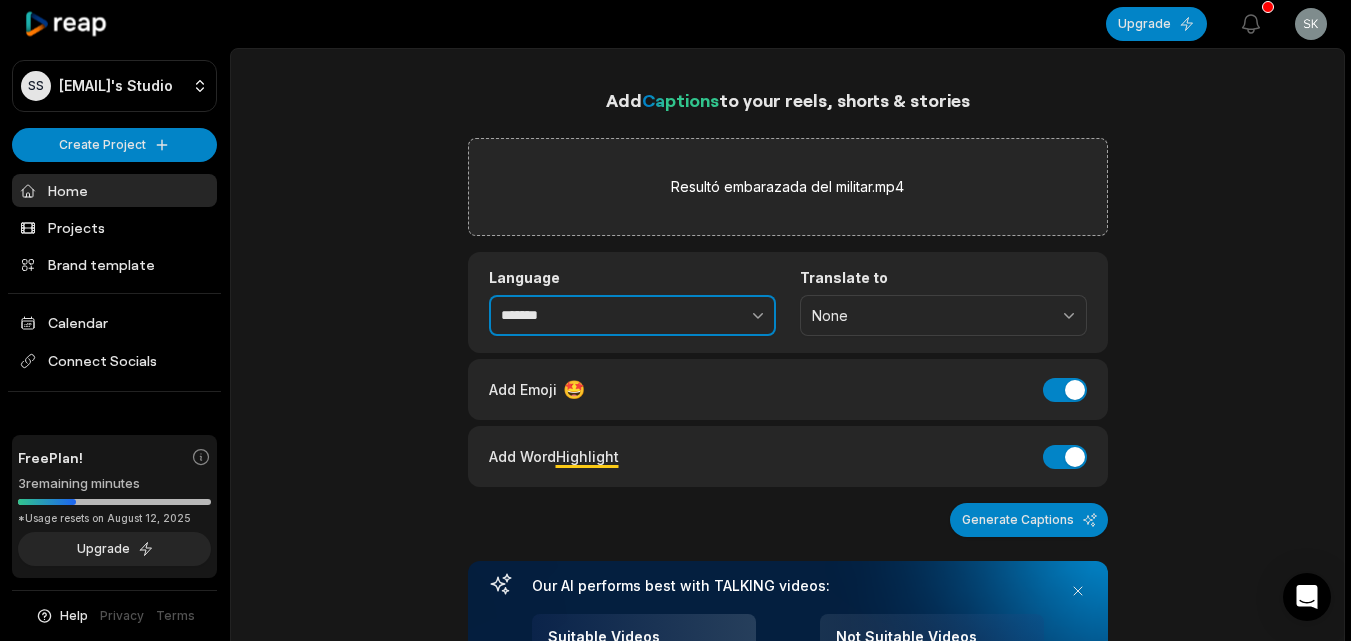 drag, startPoint x: 707, startPoint y: 492, endPoint x: 871, endPoint y: 502, distance: 164.3046 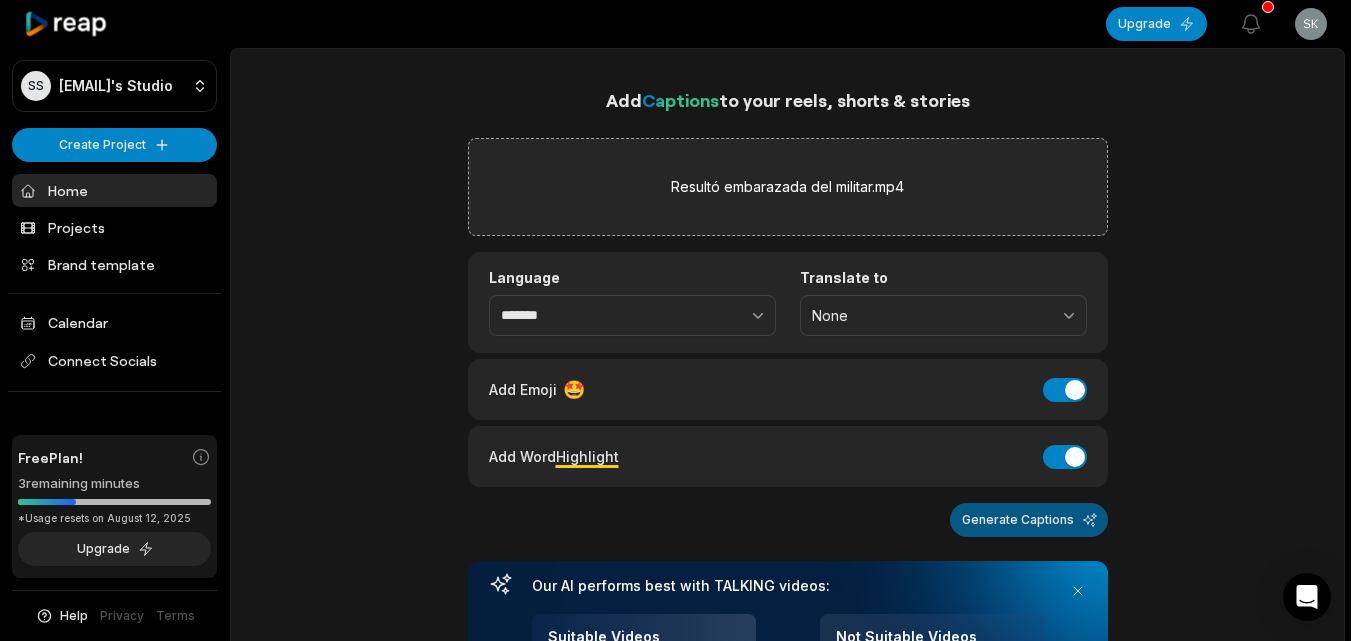 click on "Generate Captions" at bounding box center [1029, 520] 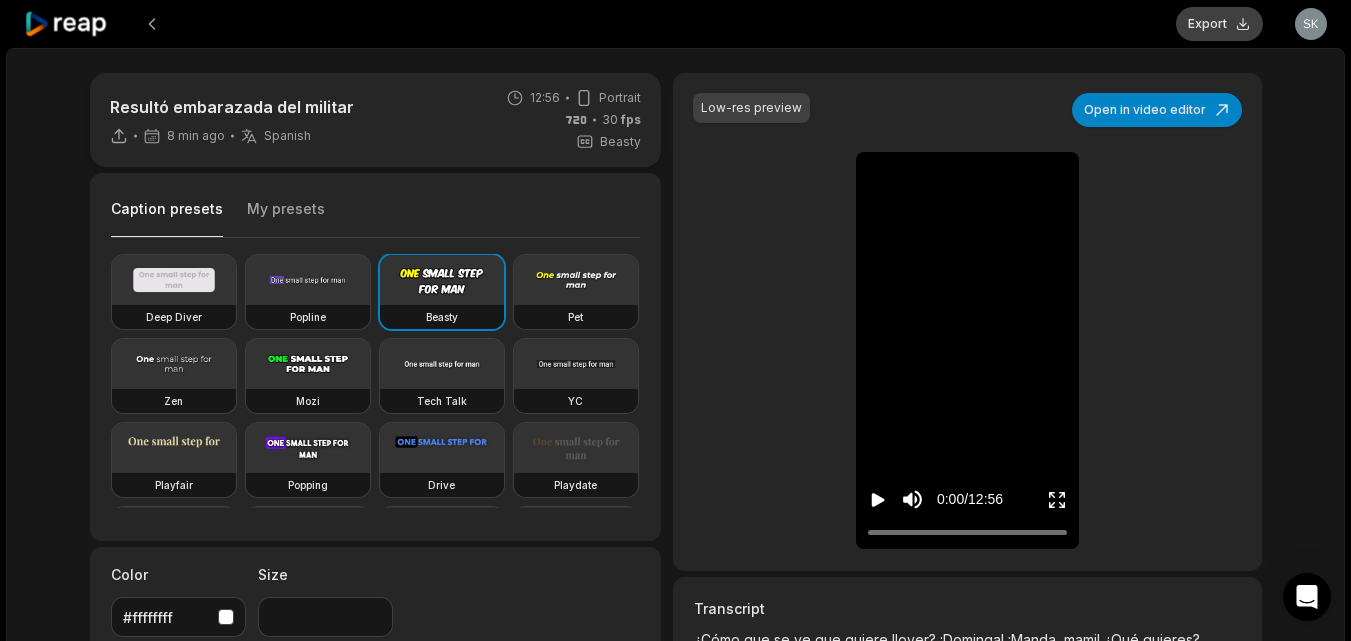 click on "Export" at bounding box center [1219, 24] 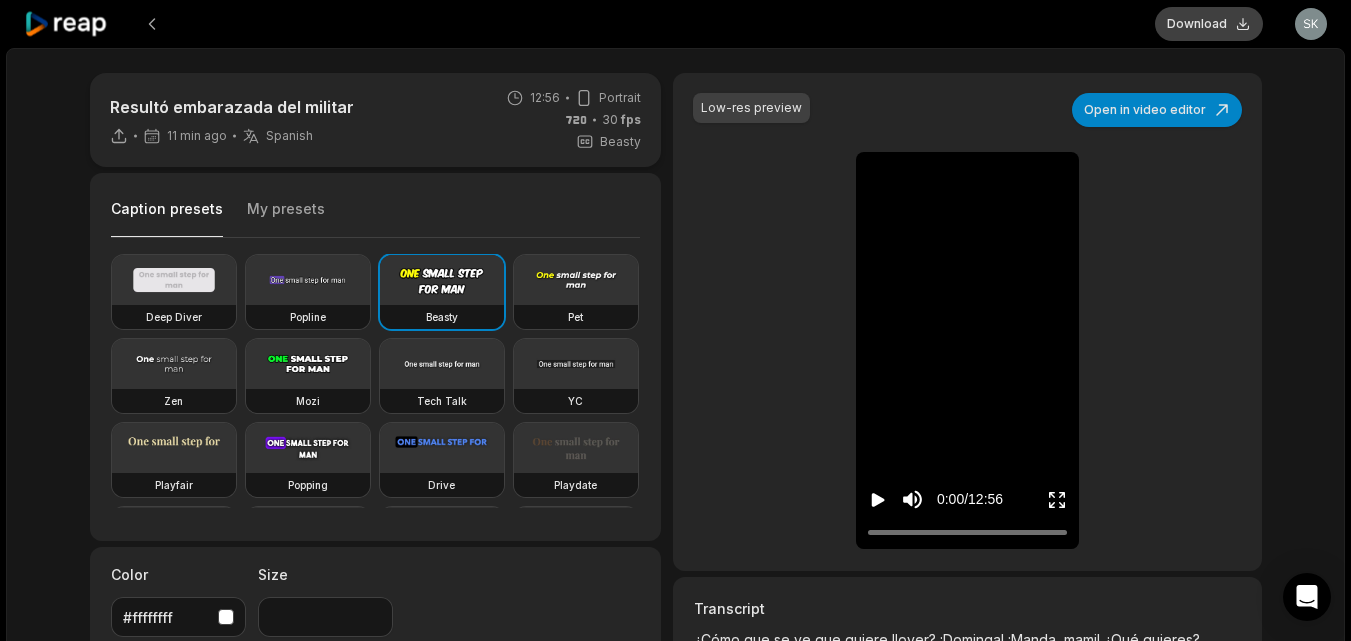 click on "Download" at bounding box center [1209, 24] 